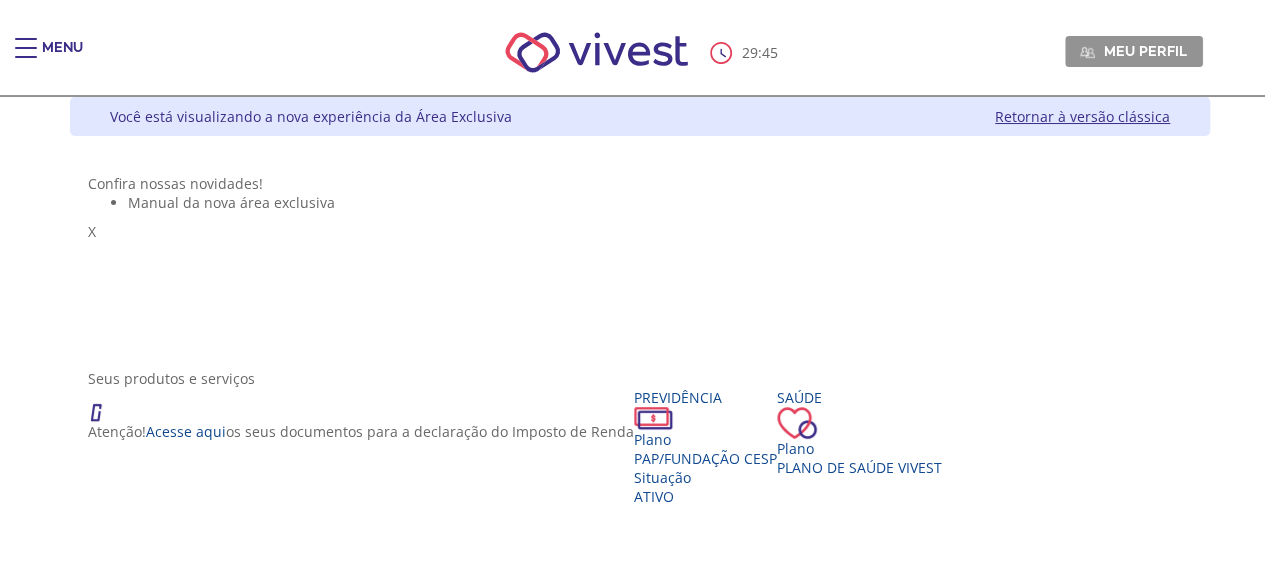 scroll, scrollTop: 200, scrollLeft: 0, axis: vertical 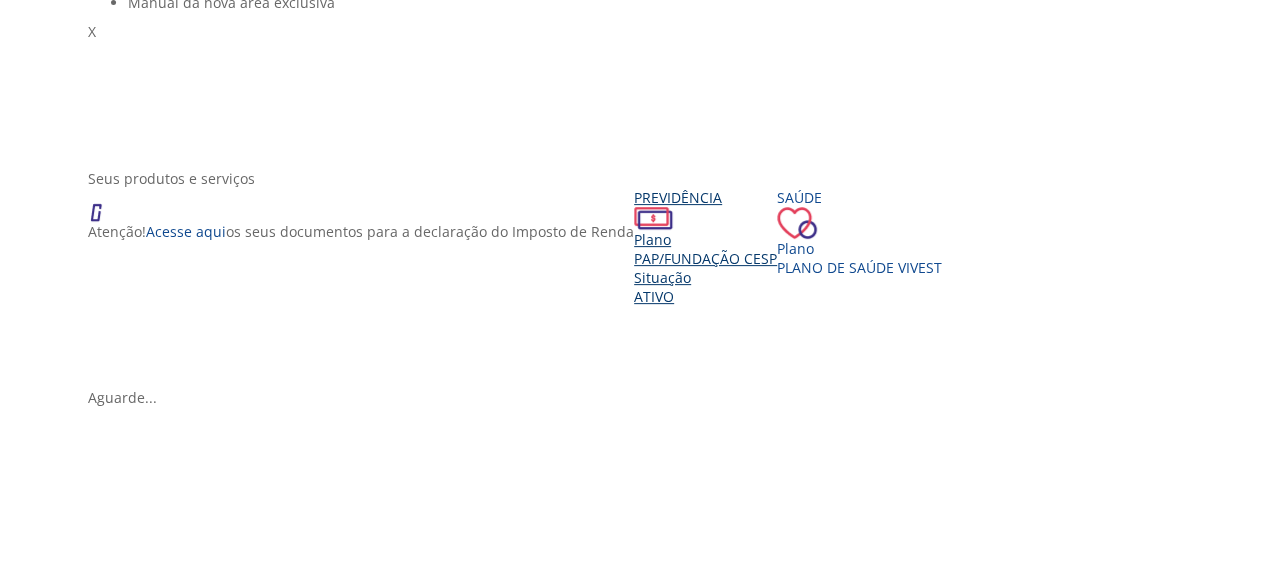 click on "Plano" at bounding box center [705, 239] 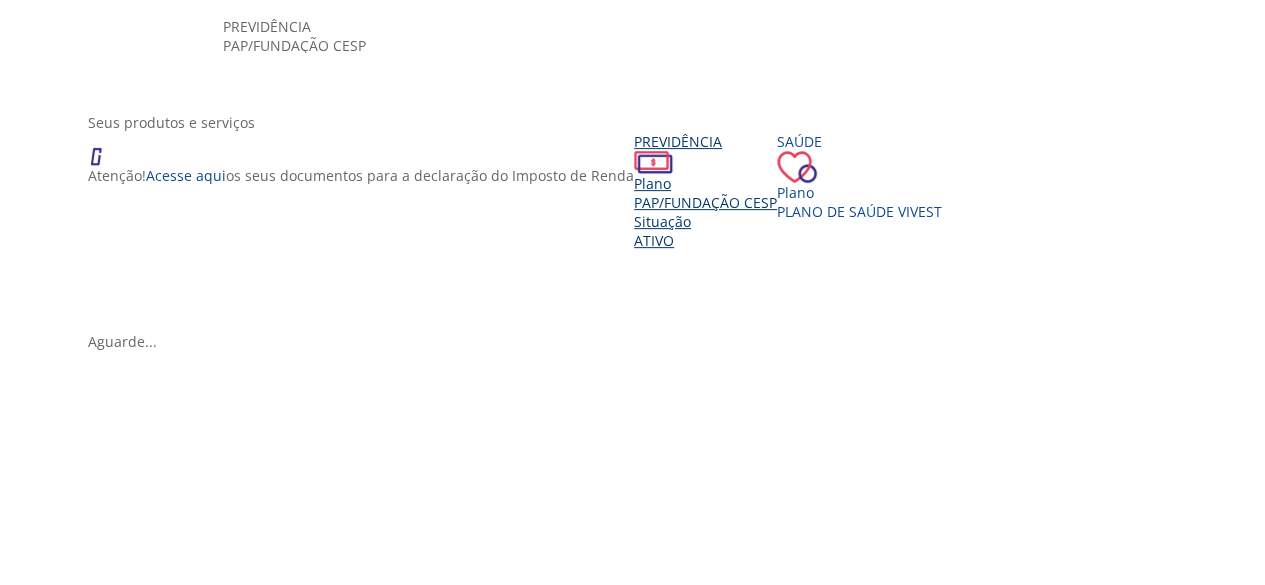 scroll, scrollTop: 300, scrollLeft: 0, axis: vertical 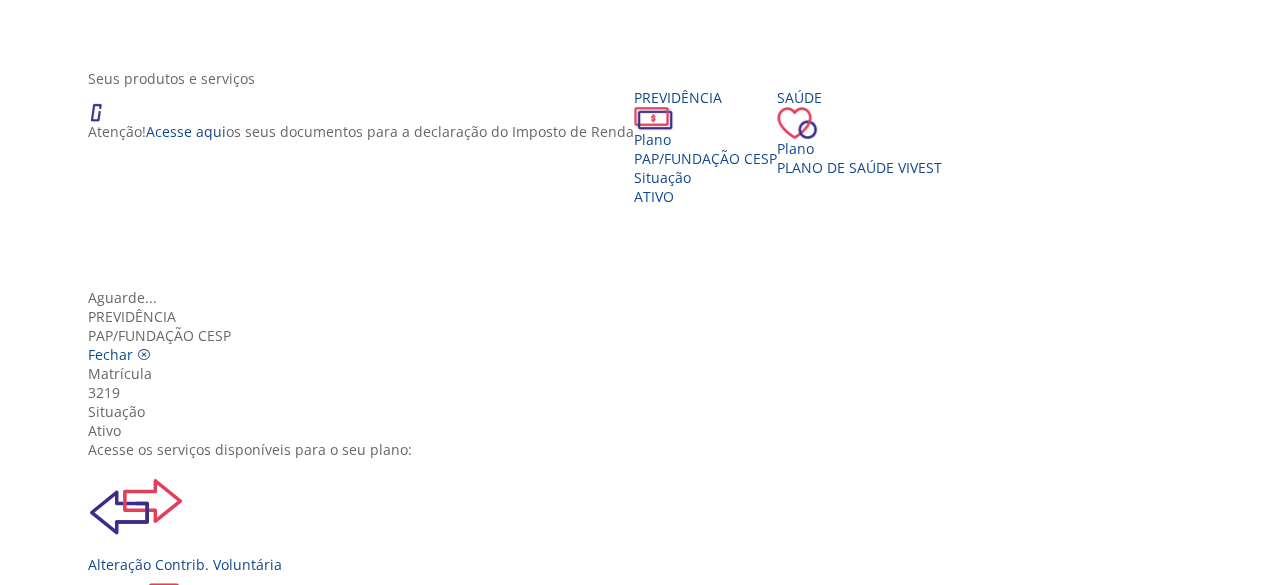 click at bounding box center (136, 1197) 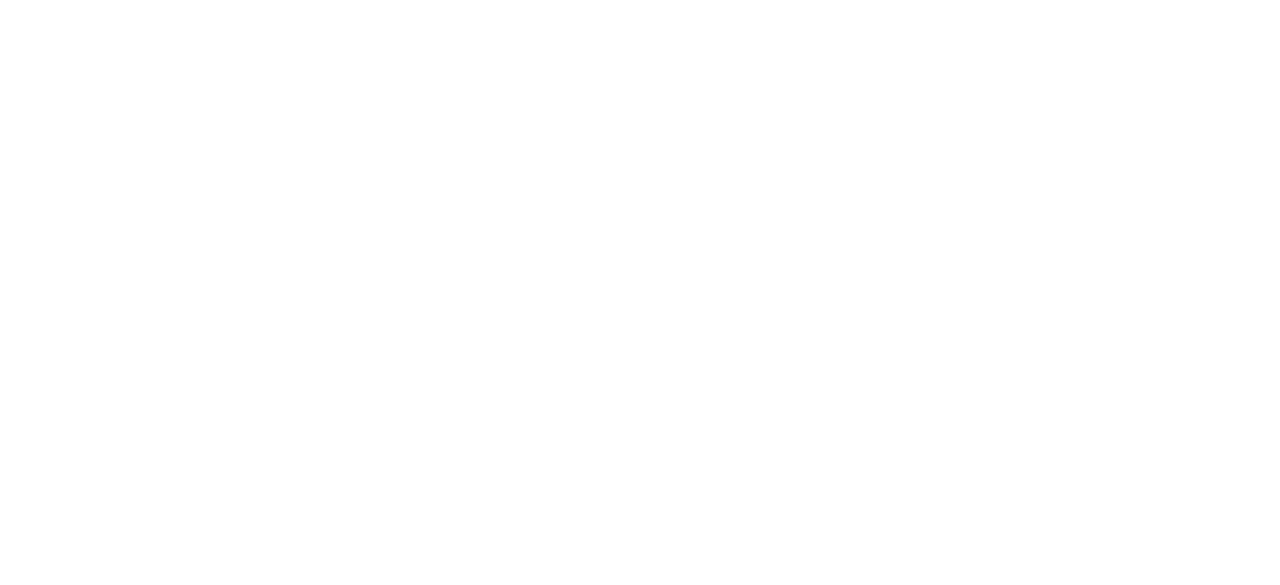 scroll, scrollTop: 0, scrollLeft: 0, axis: both 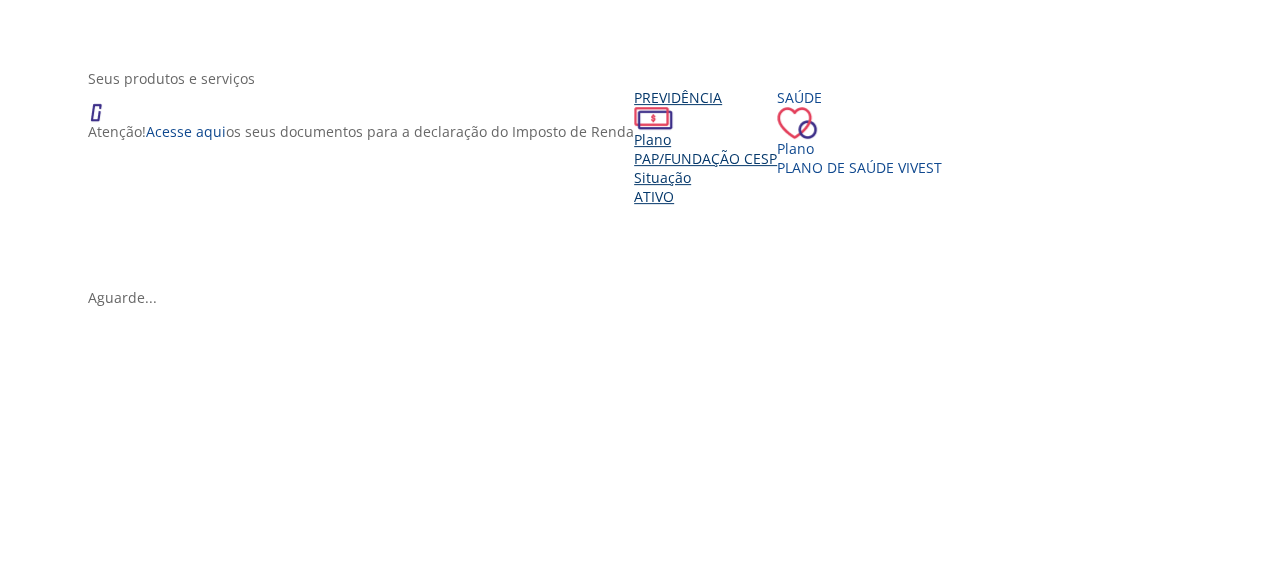 click on "Situação" at bounding box center [705, 177] 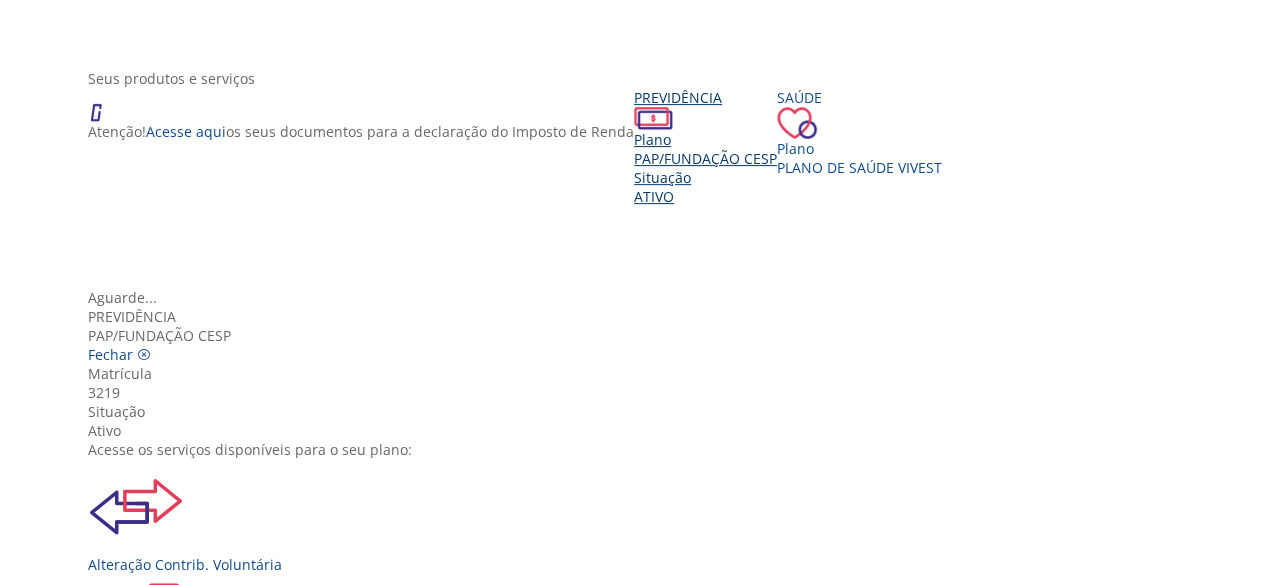 scroll, scrollTop: 222, scrollLeft: 0, axis: vertical 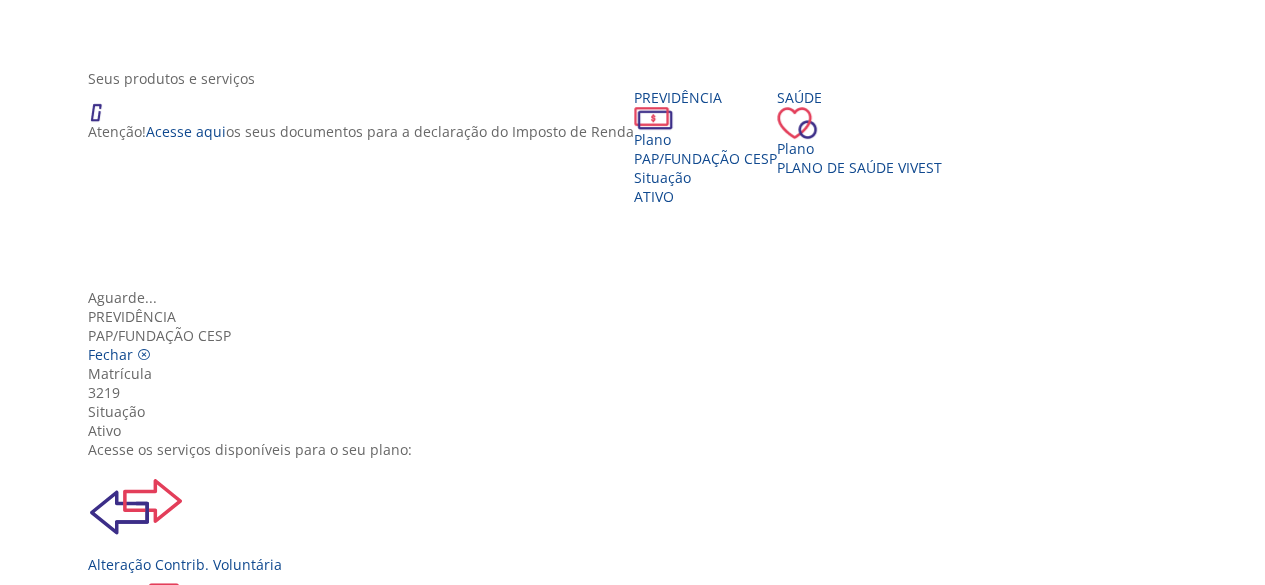 click on "Extrato Previdenciário" at bounding box center (640, 1139) 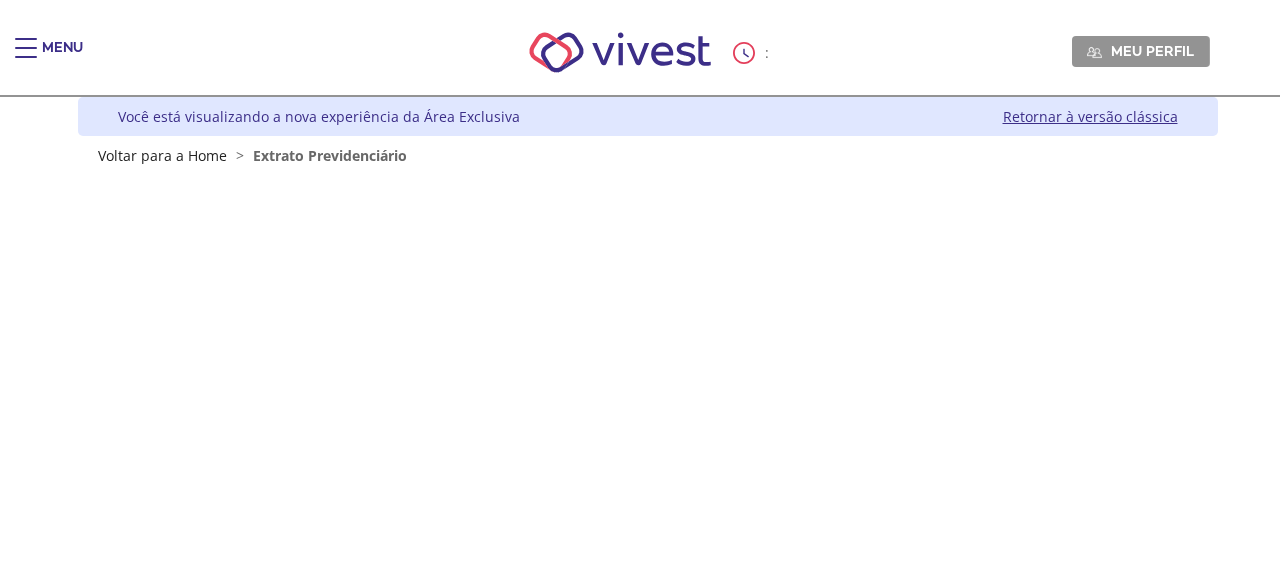 scroll, scrollTop: 0, scrollLeft: 0, axis: both 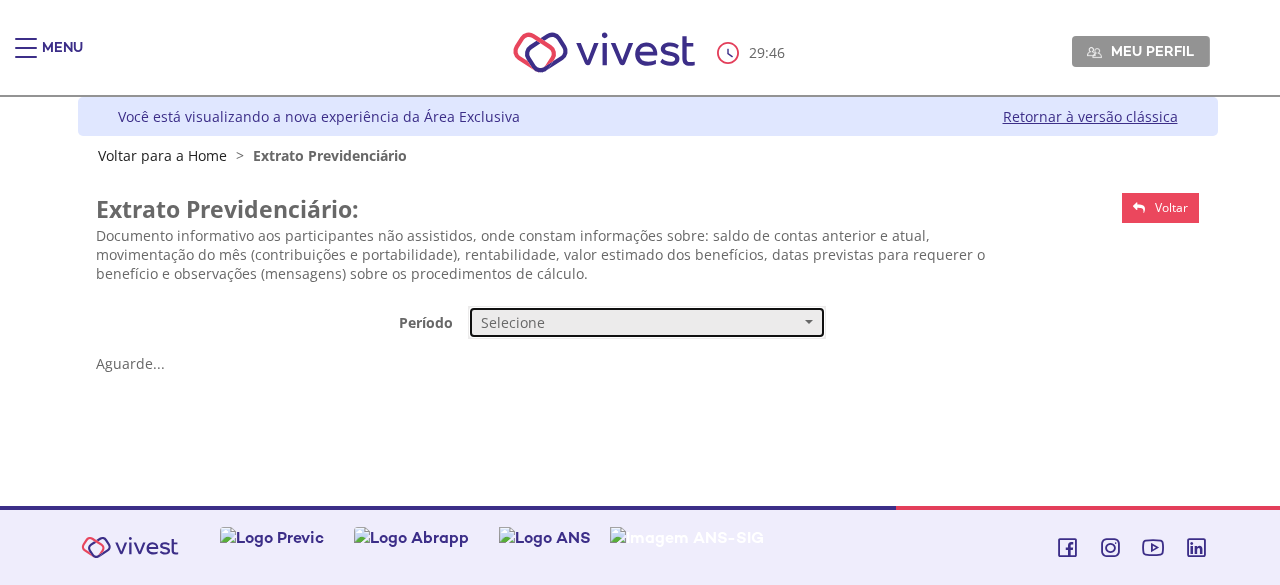 click on "Selecione" at bounding box center [640, 323] 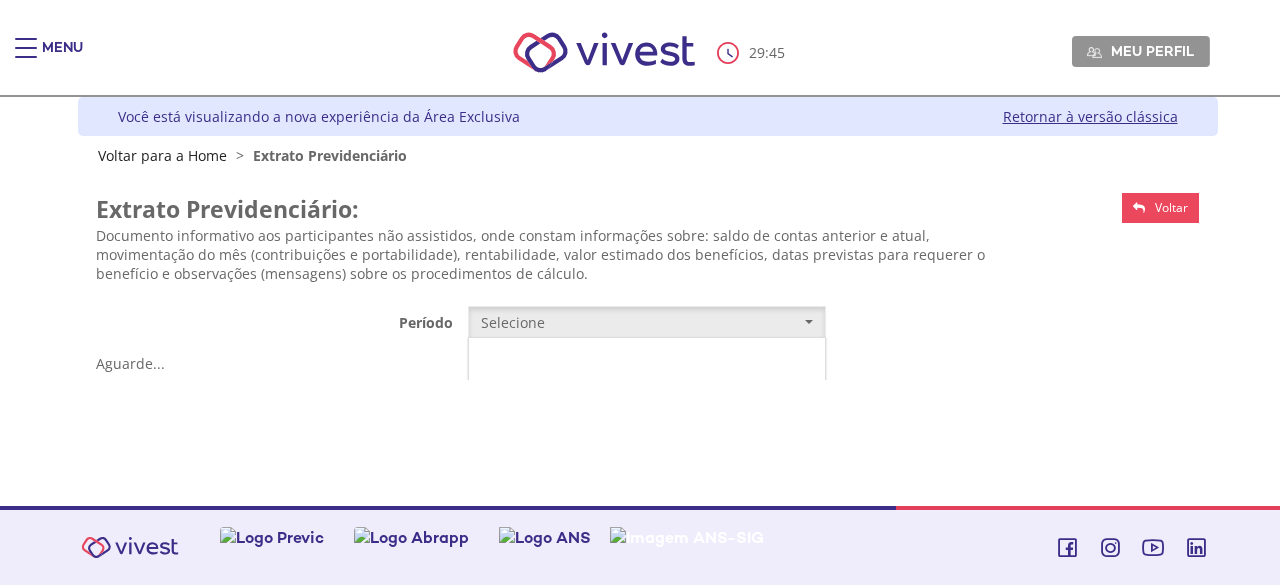 click on "Mensal" at bounding box center (647, 360) 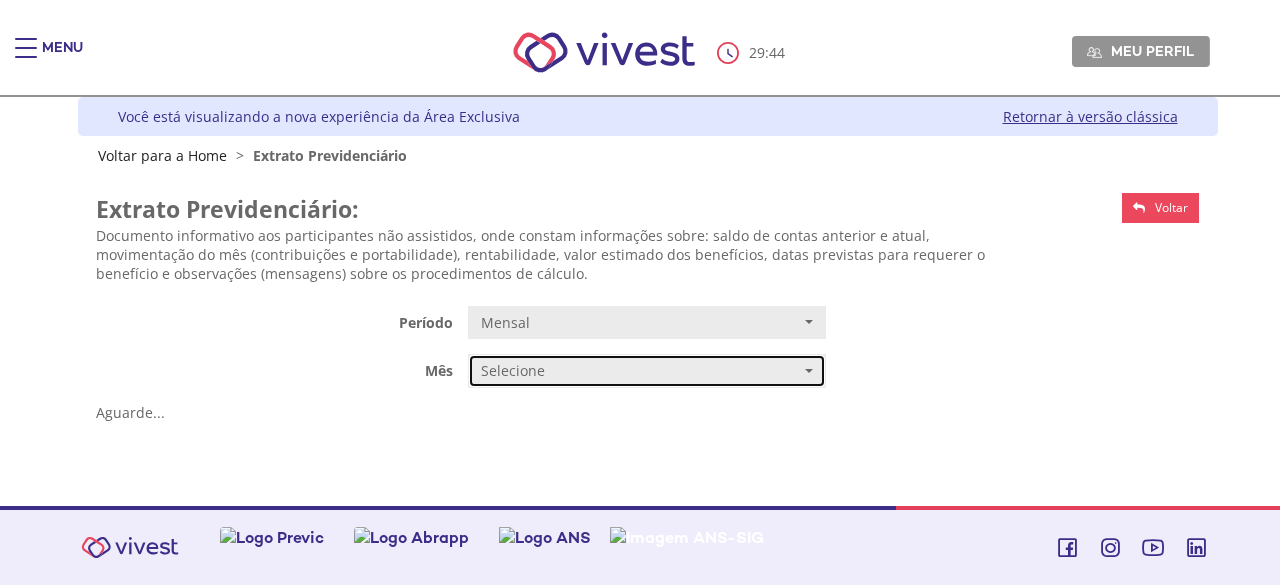 click on "Selecione" at bounding box center (640, 371) 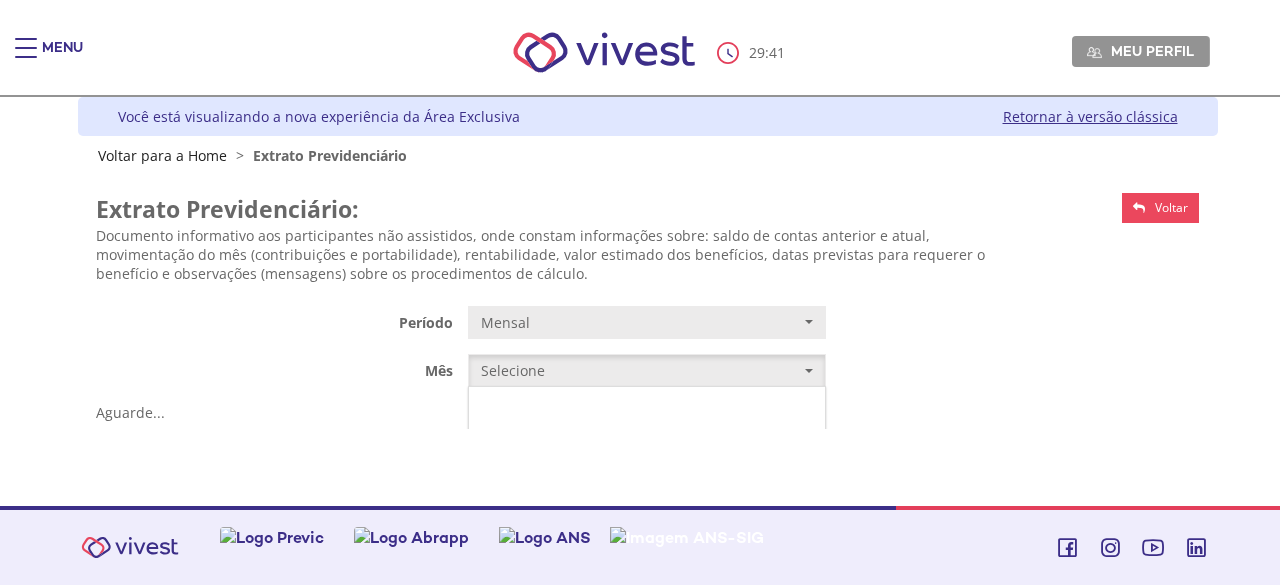 click on "JUNHO/2025" at bounding box center [647, 409] 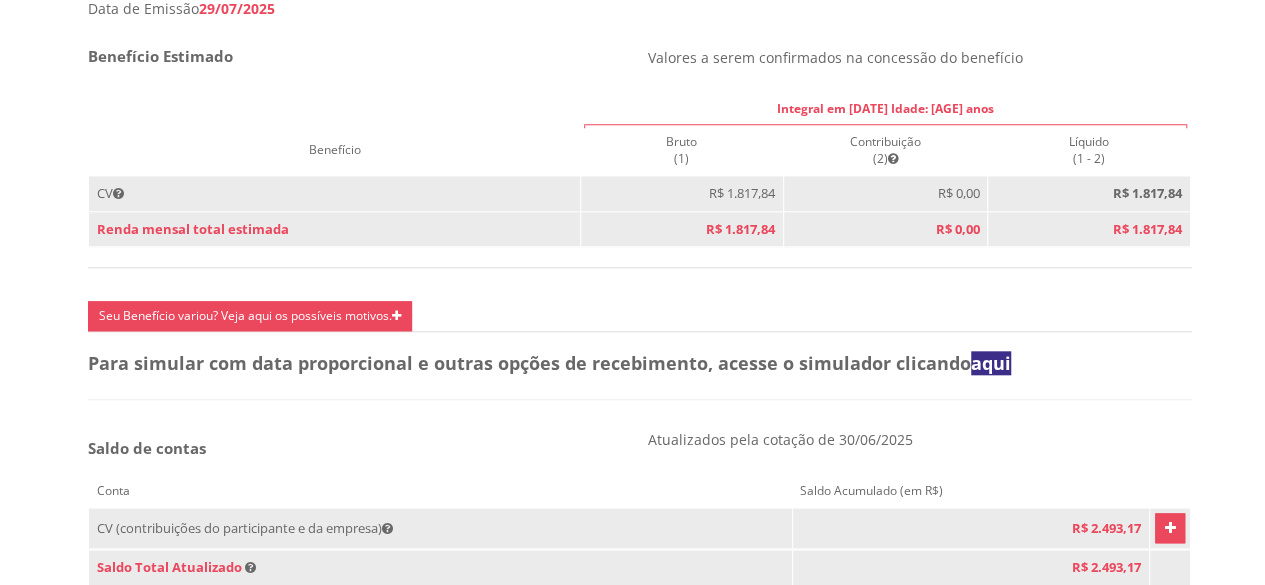 scroll, scrollTop: 1200, scrollLeft: 0, axis: vertical 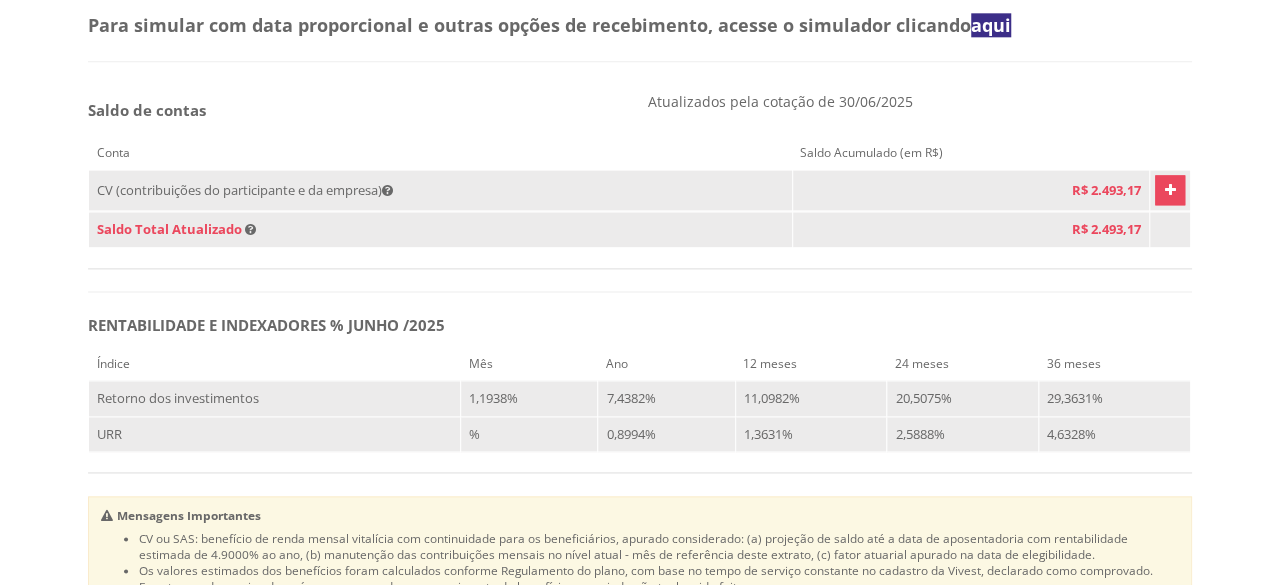 click at bounding box center [1170, 190] 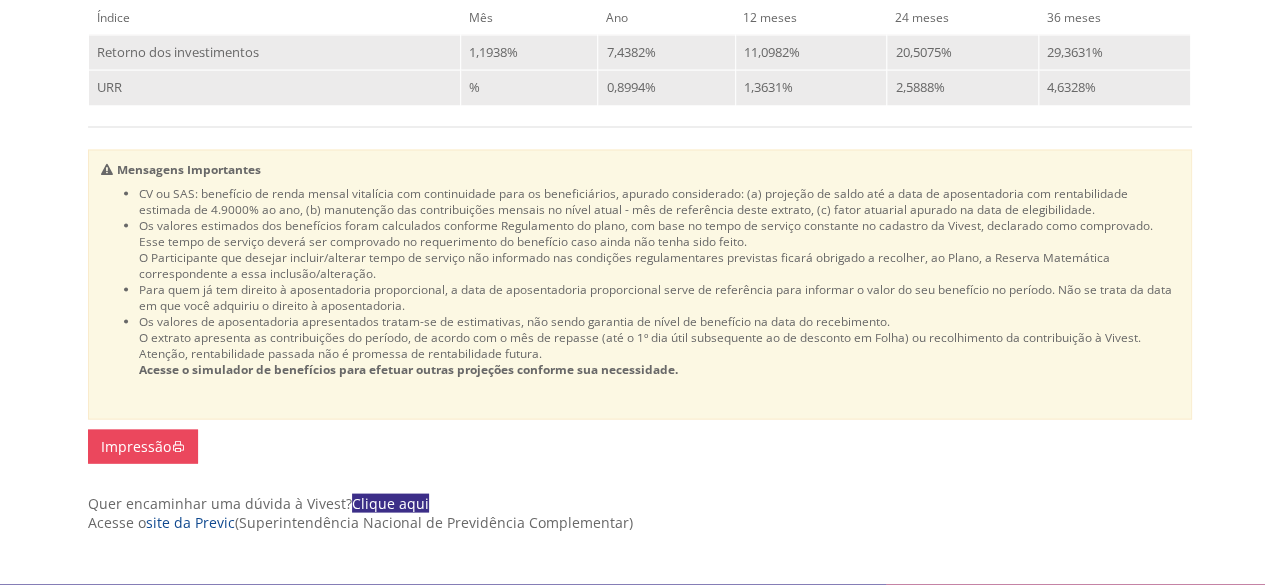 scroll, scrollTop: 1800, scrollLeft: 0, axis: vertical 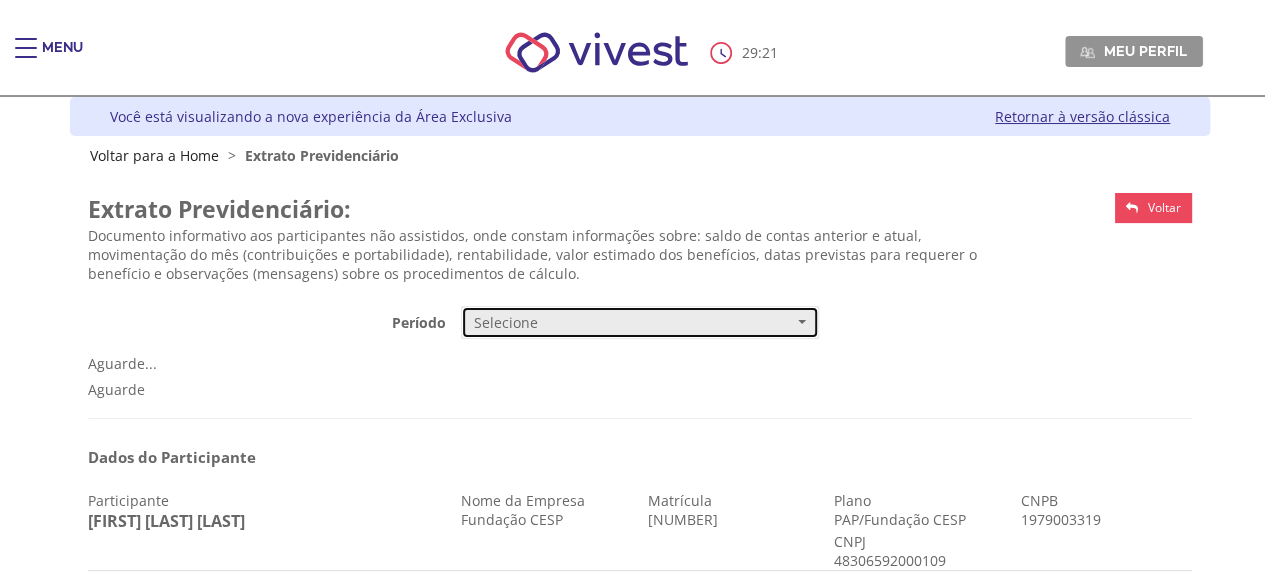 click on "Selecione" at bounding box center (633, 323) 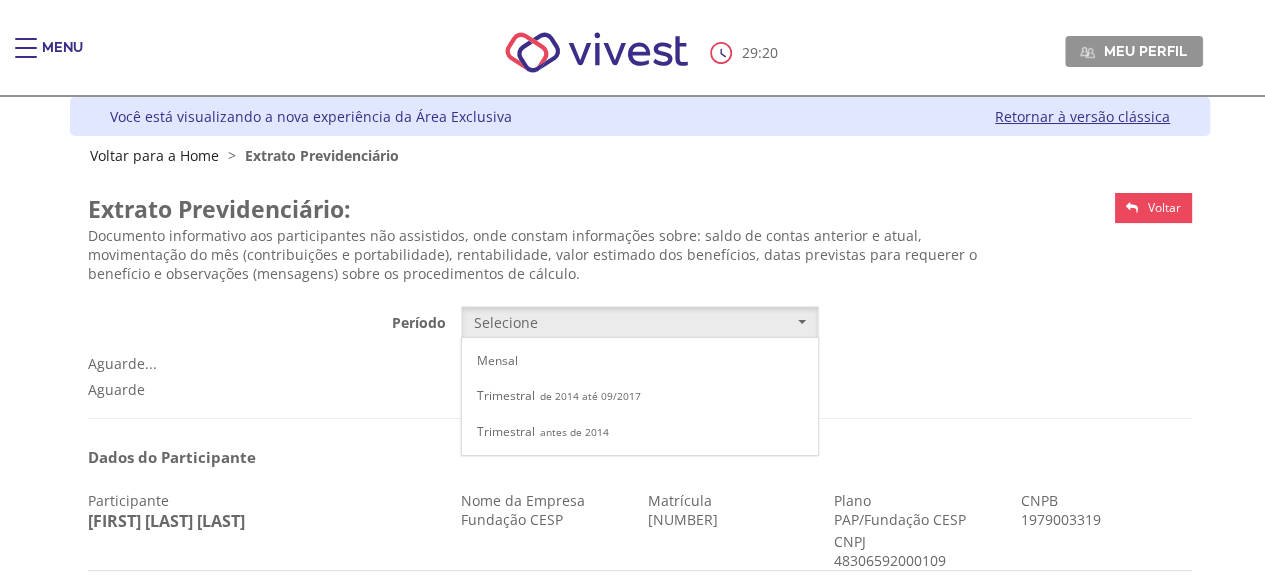click on "Documento informativo aos participantes não assistidos, onde constam informações sobre: saldo de contas anterior e atual, movimentação do mês (contribuições e portabilidade), rentabilidade, valor estimado dos benefícios, datas previstas para requerer o benefício e observações (mensagens) sobre os procedimentos de cálculo." at bounding box center (546, 254) 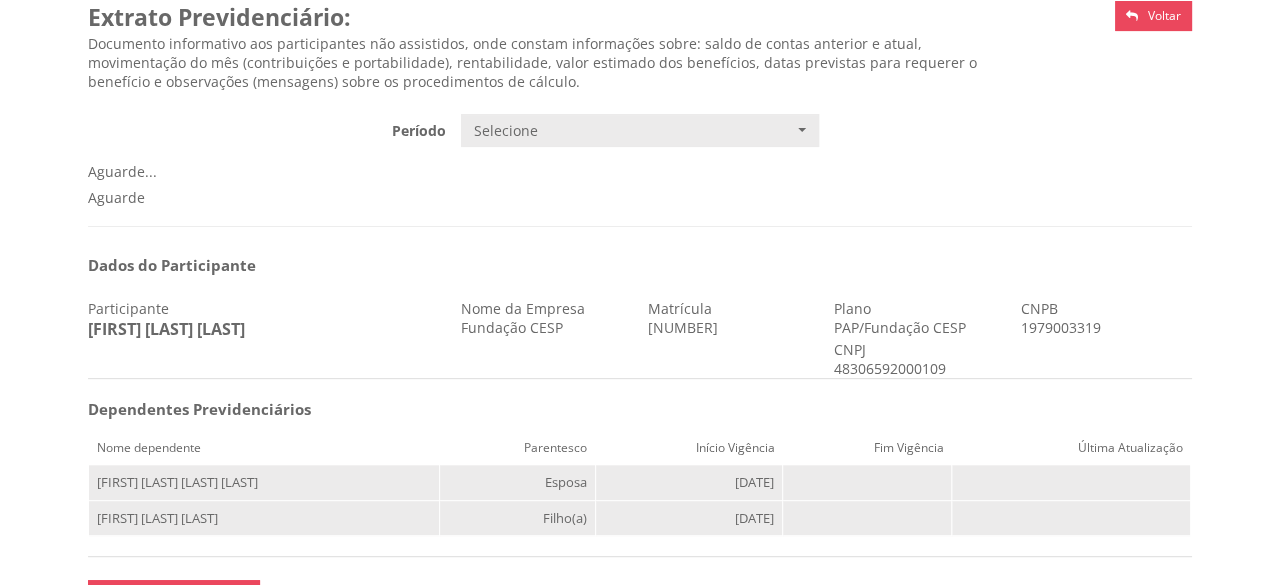 scroll, scrollTop: 0, scrollLeft: 0, axis: both 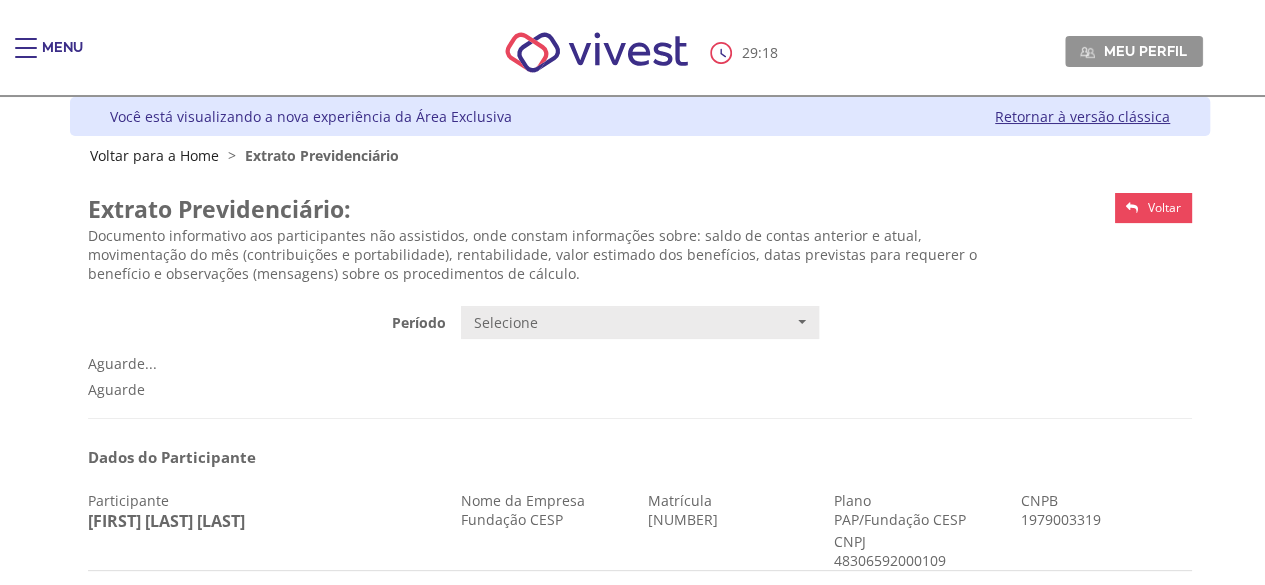 click on "Voltar" at bounding box center [1164, 207] 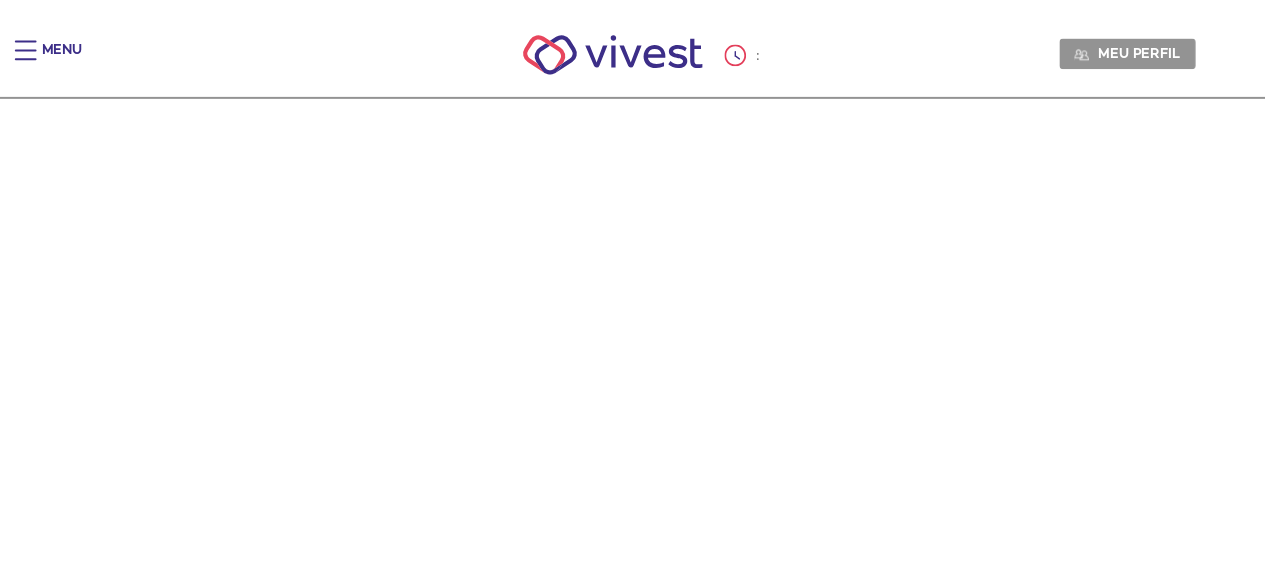 scroll, scrollTop: 0, scrollLeft: 0, axis: both 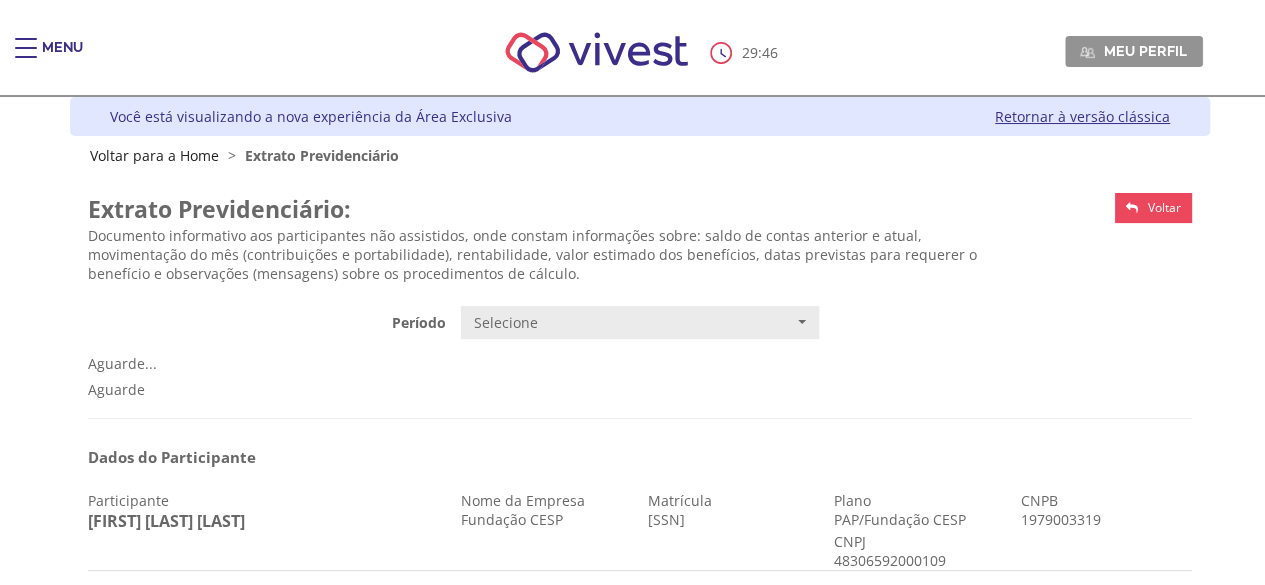 click on "Voltar" at bounding box center (1164, 207) 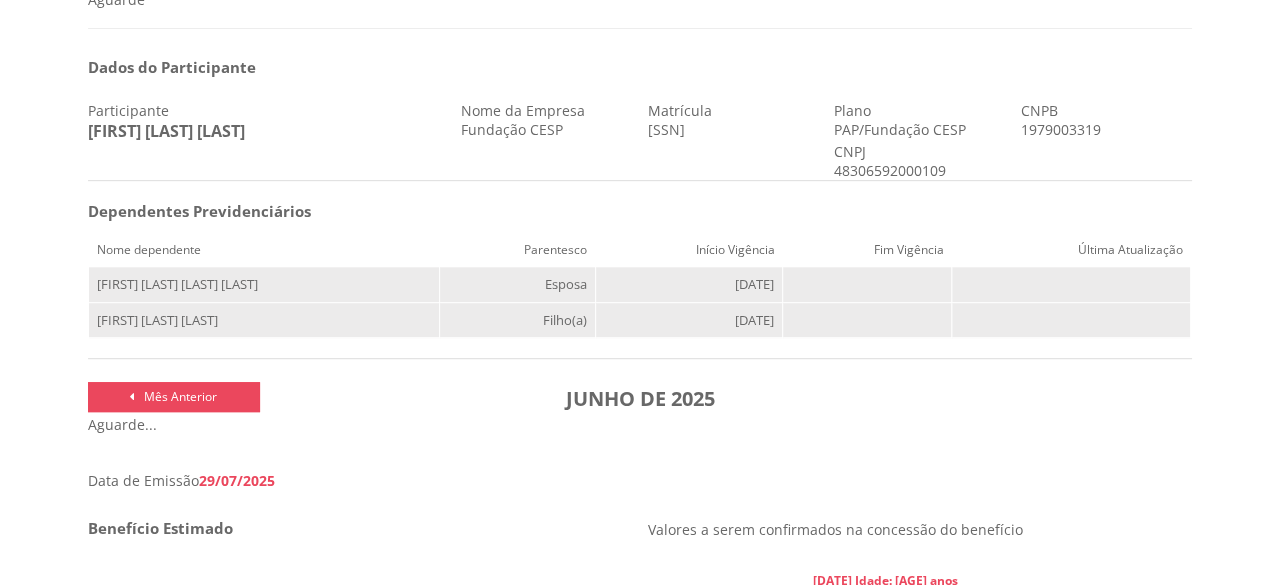 scroll, scrollTop: 500, scrollLeft: 0, axis: vertical 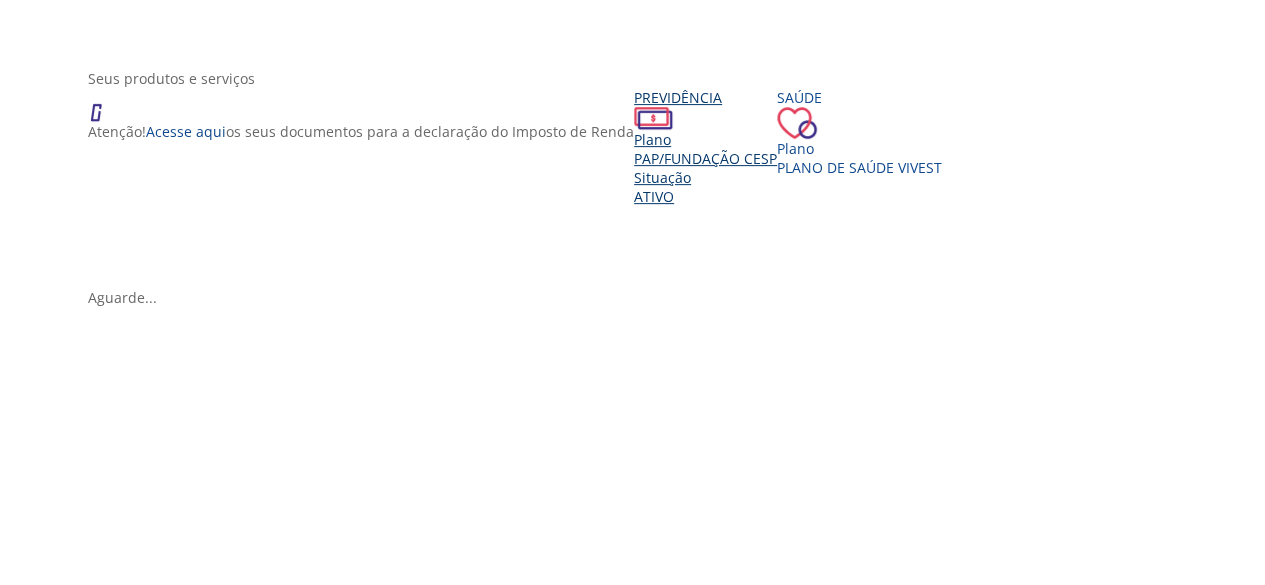 click on "Situação" at bounding box center (705, 177) 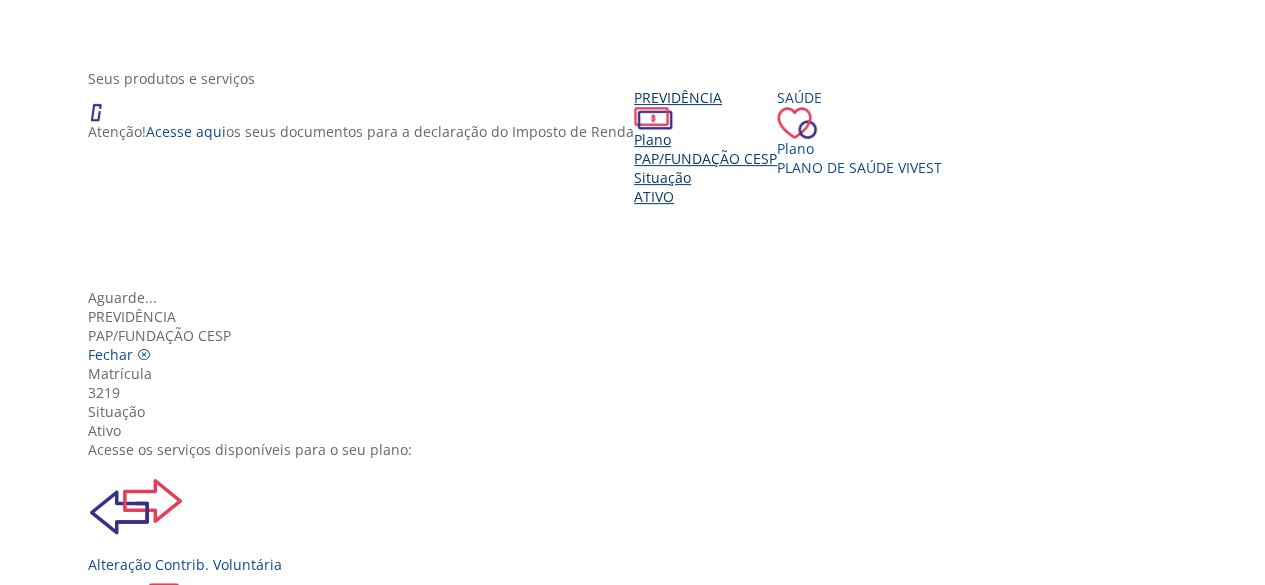 scroll, scrollTop: 0, scrollLeft: 0, axis: both 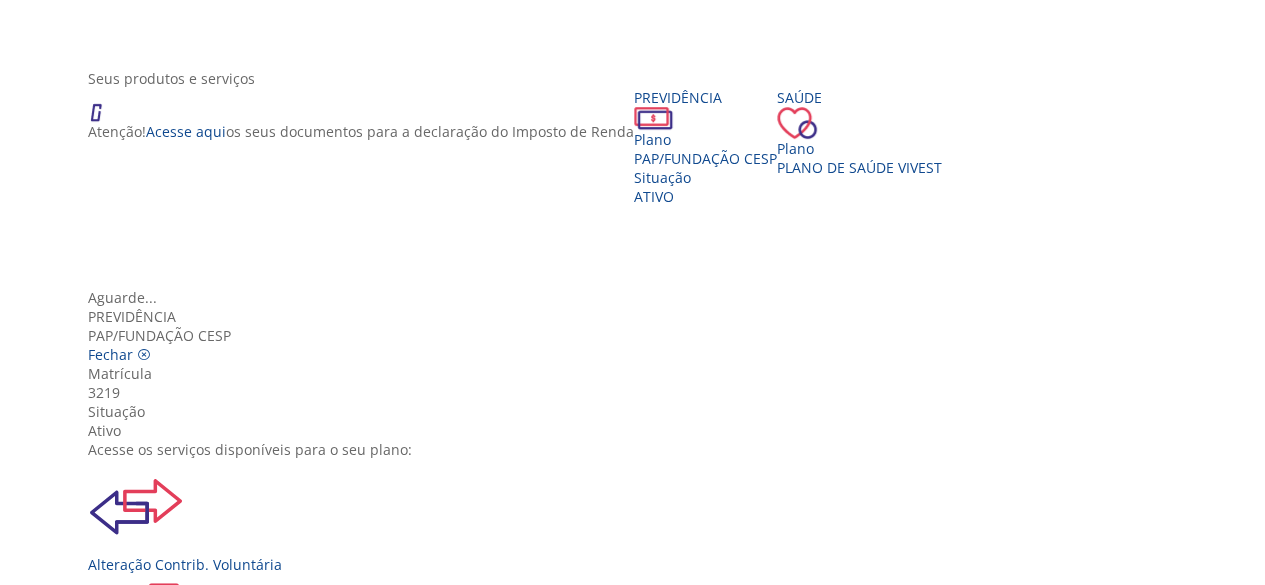 click on "Consulta Rentabilidade do Plano" at bounding box center [640, 679] 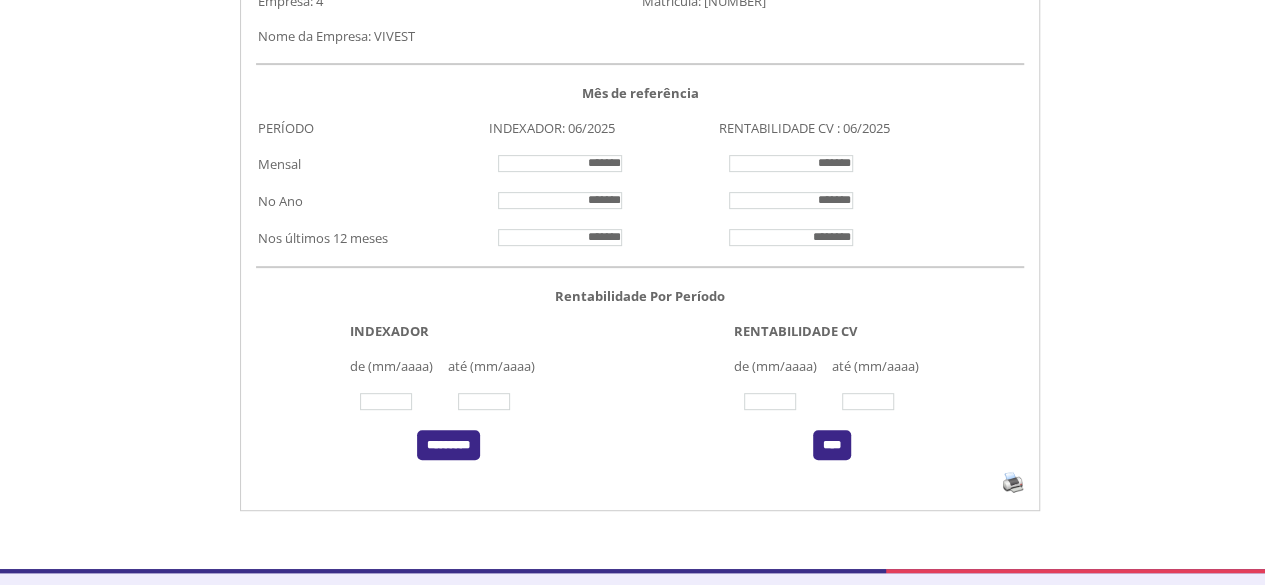 scroll, scrollTop: 263, scrollLeft: 0, axis: vertical 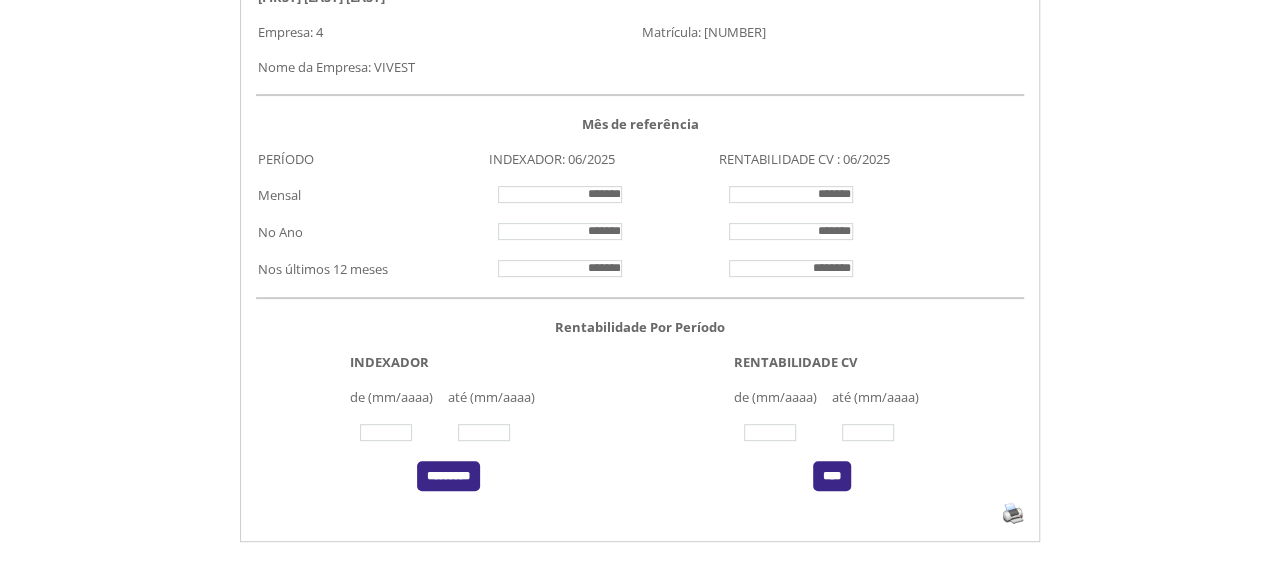 click 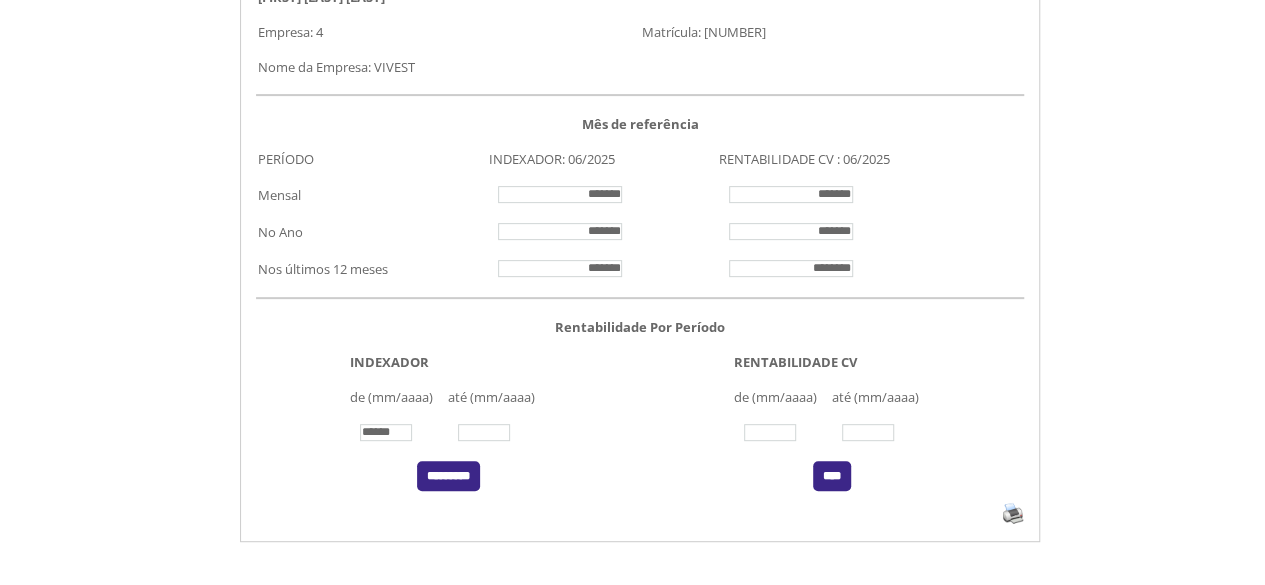 type on "******" 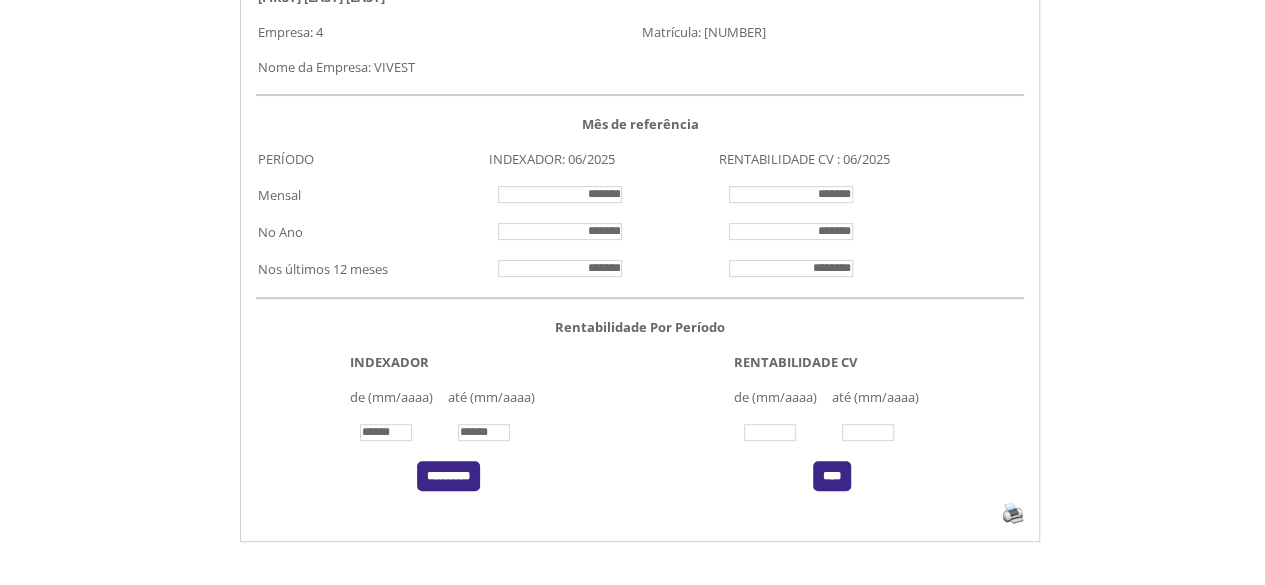 type on "******" 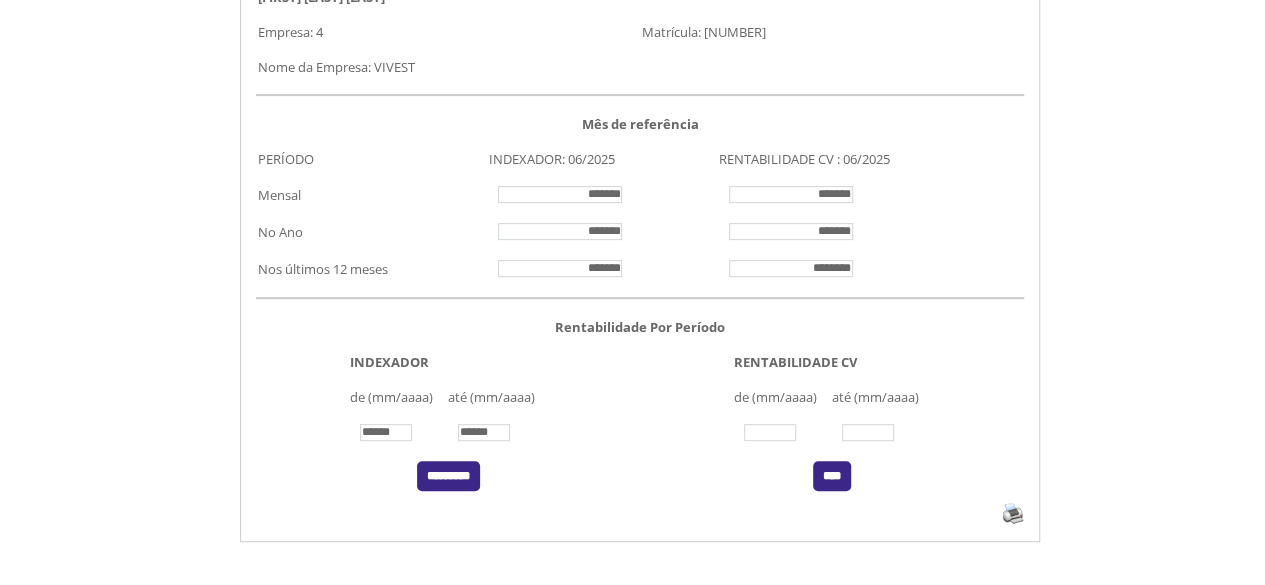 click 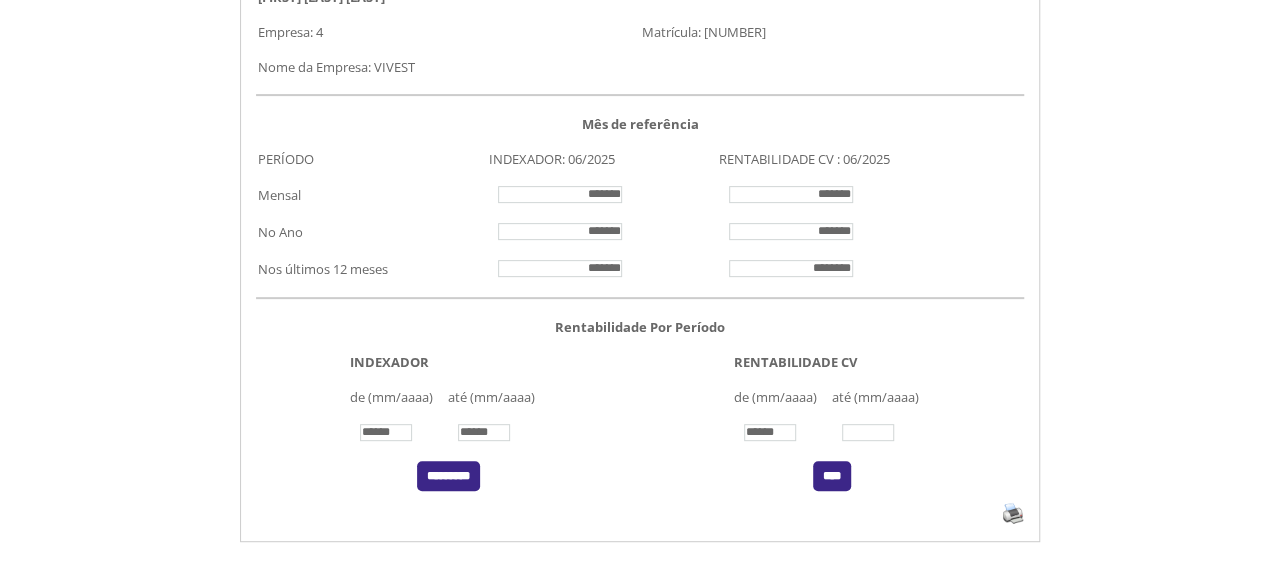 type on "******" 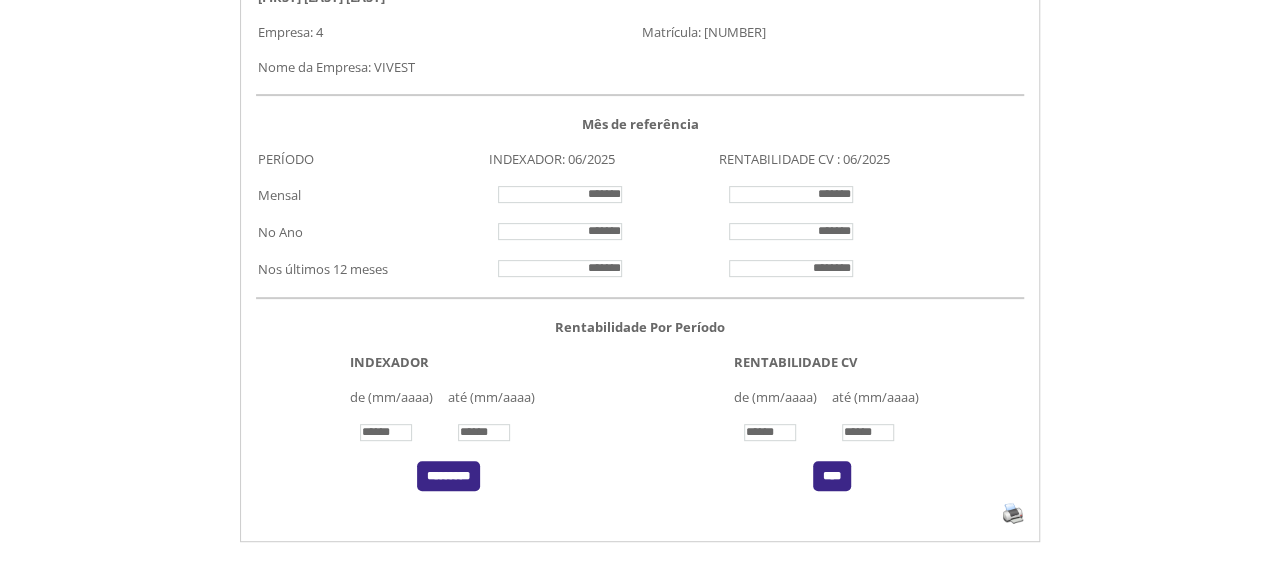 type on "******" 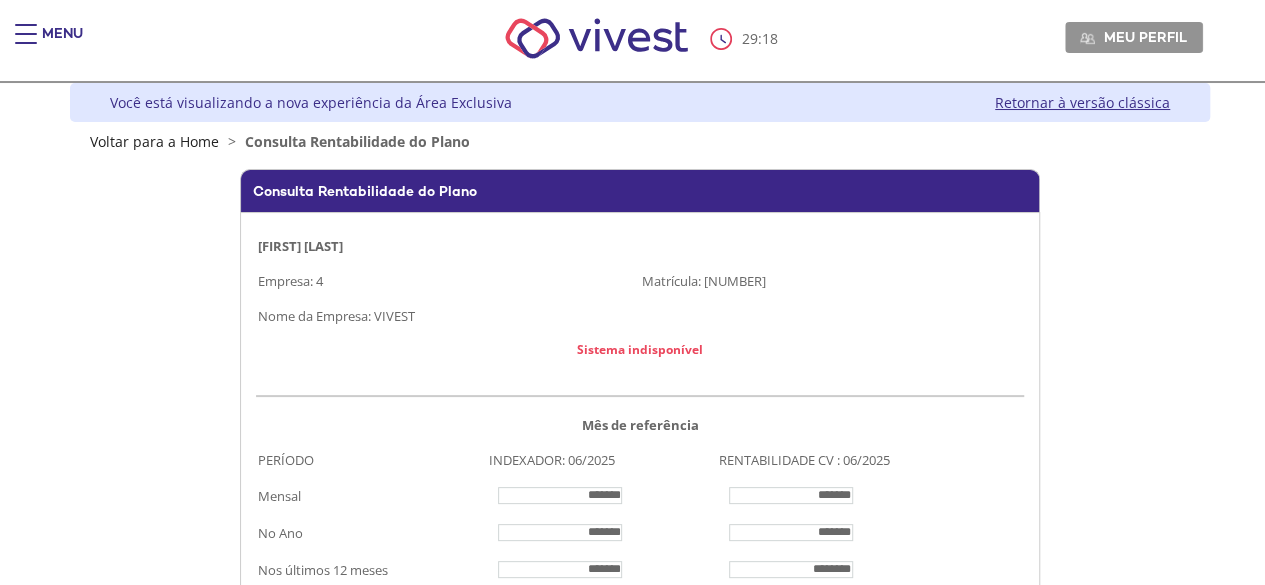 scroll, scrollTop: 114, scrollLeft: 0, axis: vertical 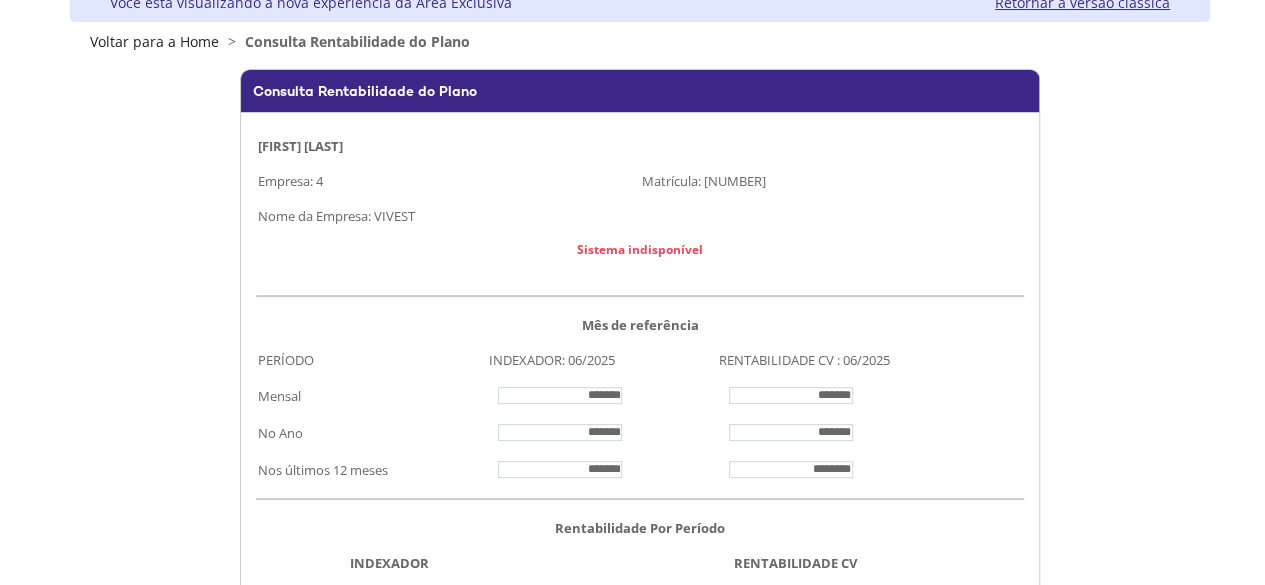 drag, startPoint x: 813, startPoint y: 467, endPoint x: 890, endPoint y: 467, distance: 77 